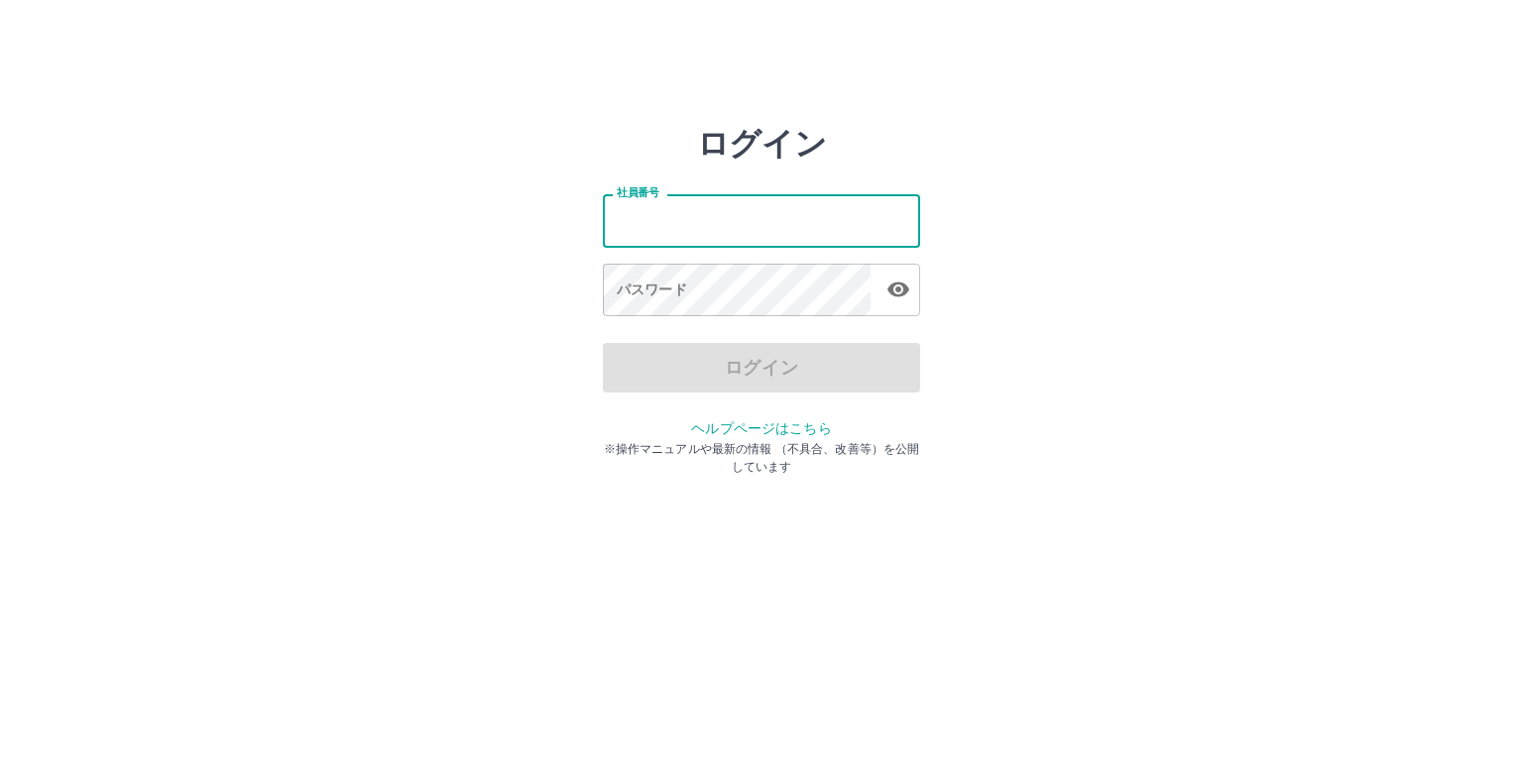 scroll, scrollTop: 0, scrollLeft: 0, axis: both 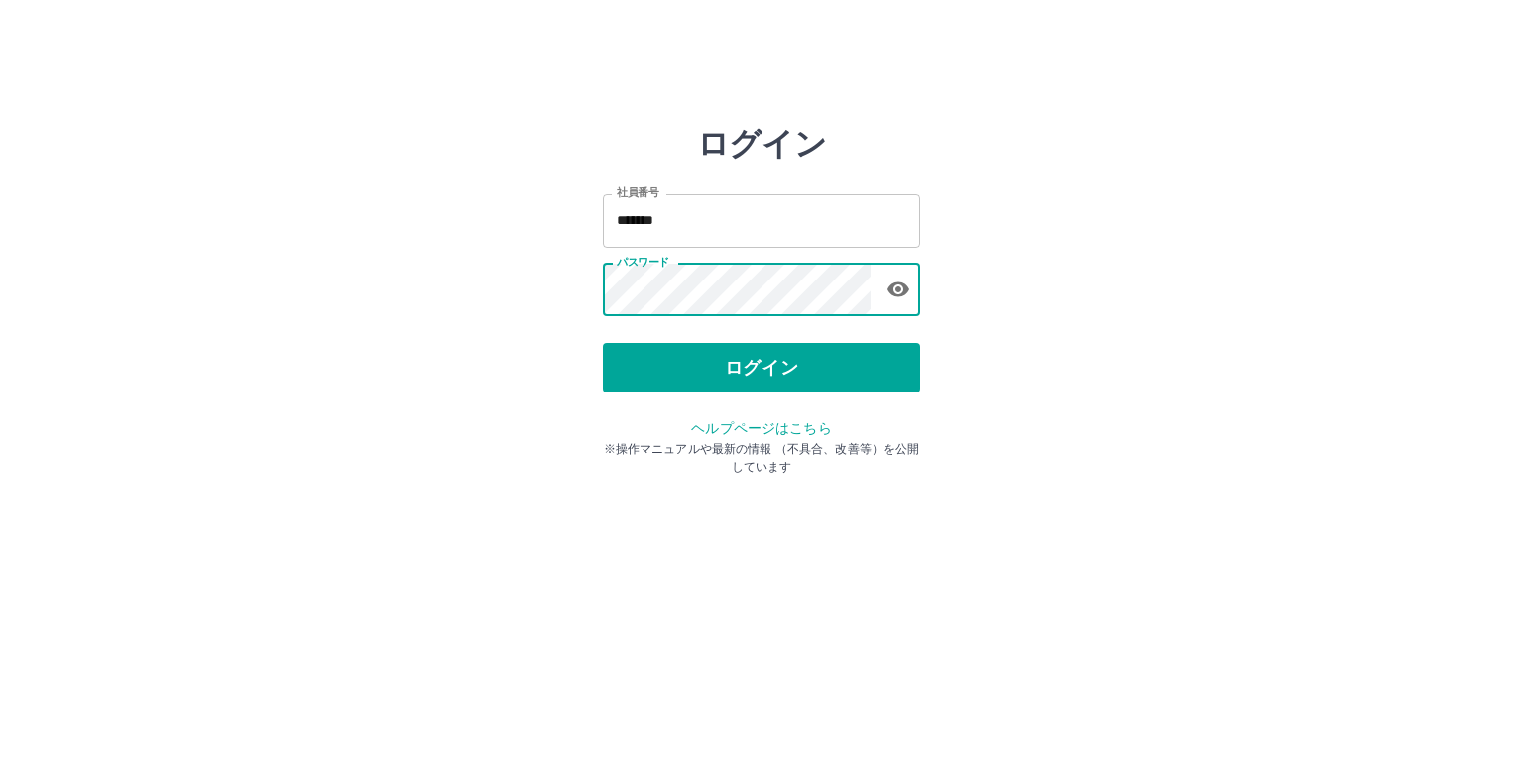 click on "ログイン 社員番号 ******* 社員番号 パスワード パスワード ログイン ヘルプページはこちら ※操作マニュアルや最新の情報 （不具合、改善等）を公開しています" at bounding box center [762, 283] 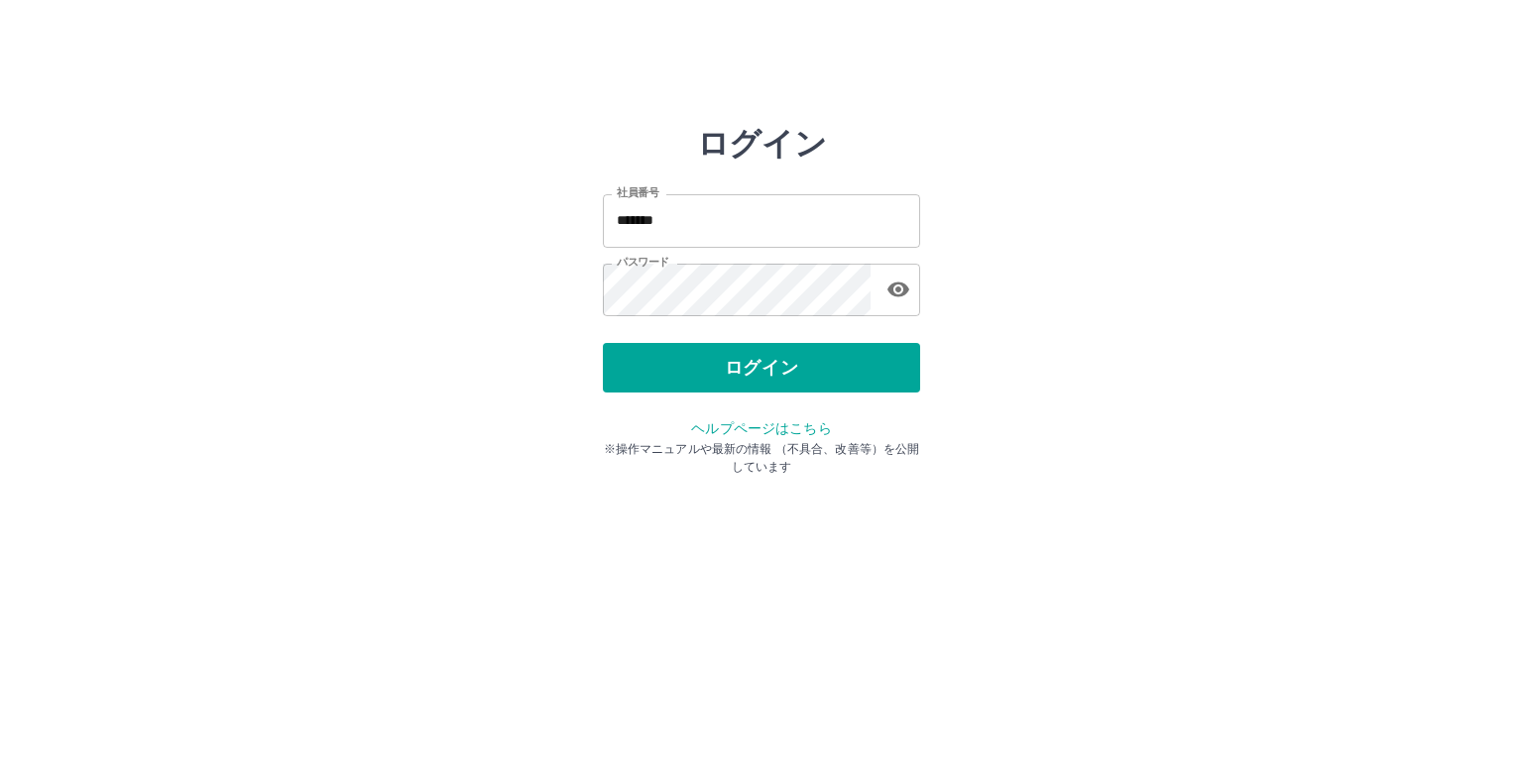 click on "ログイン" at bounding box center (762, 368) 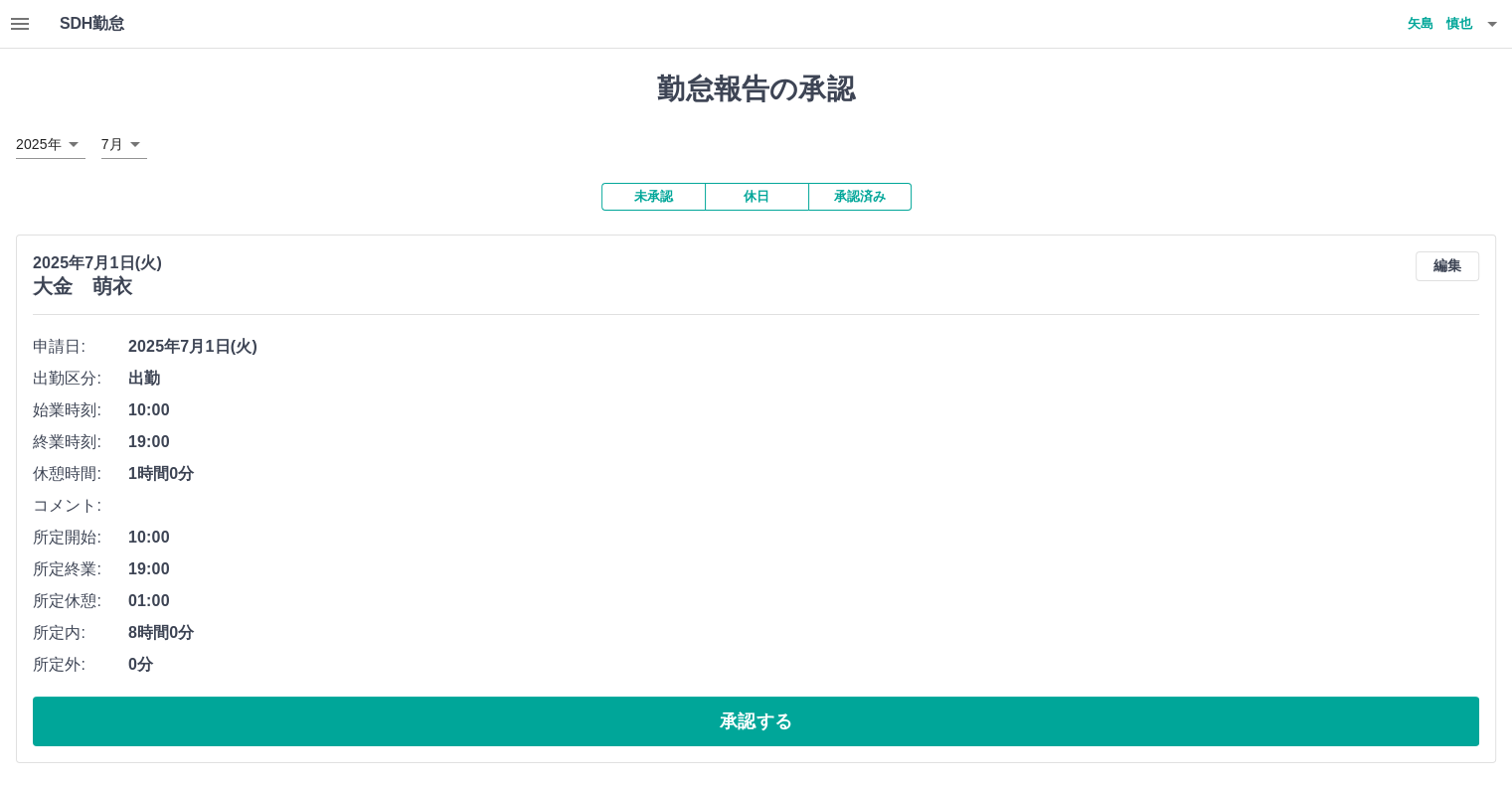 scroll, scrollTop: 1, scrollLeft: 0, axis: vertical 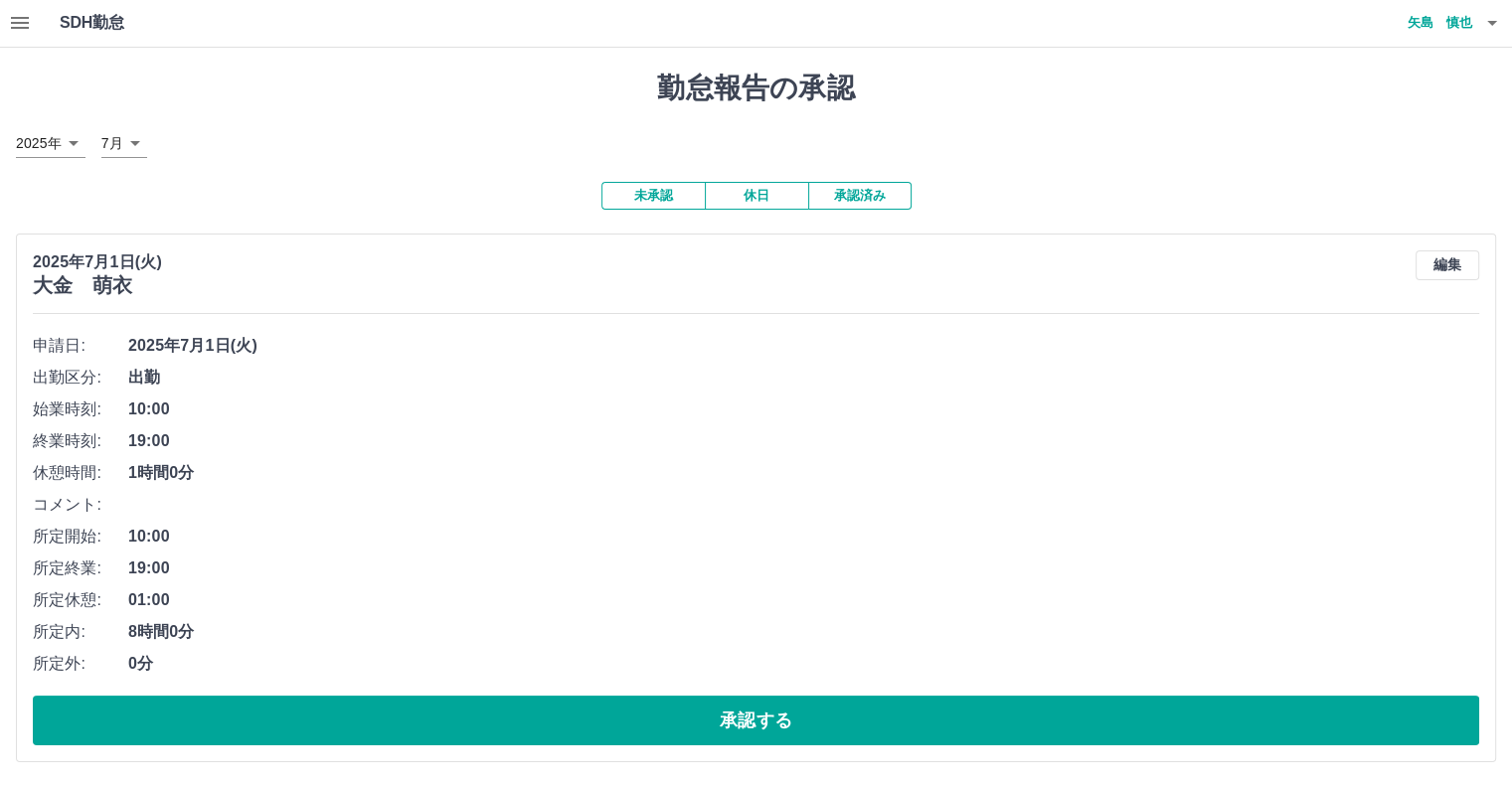 click on "承認済み" at bounding box center [860, 196] 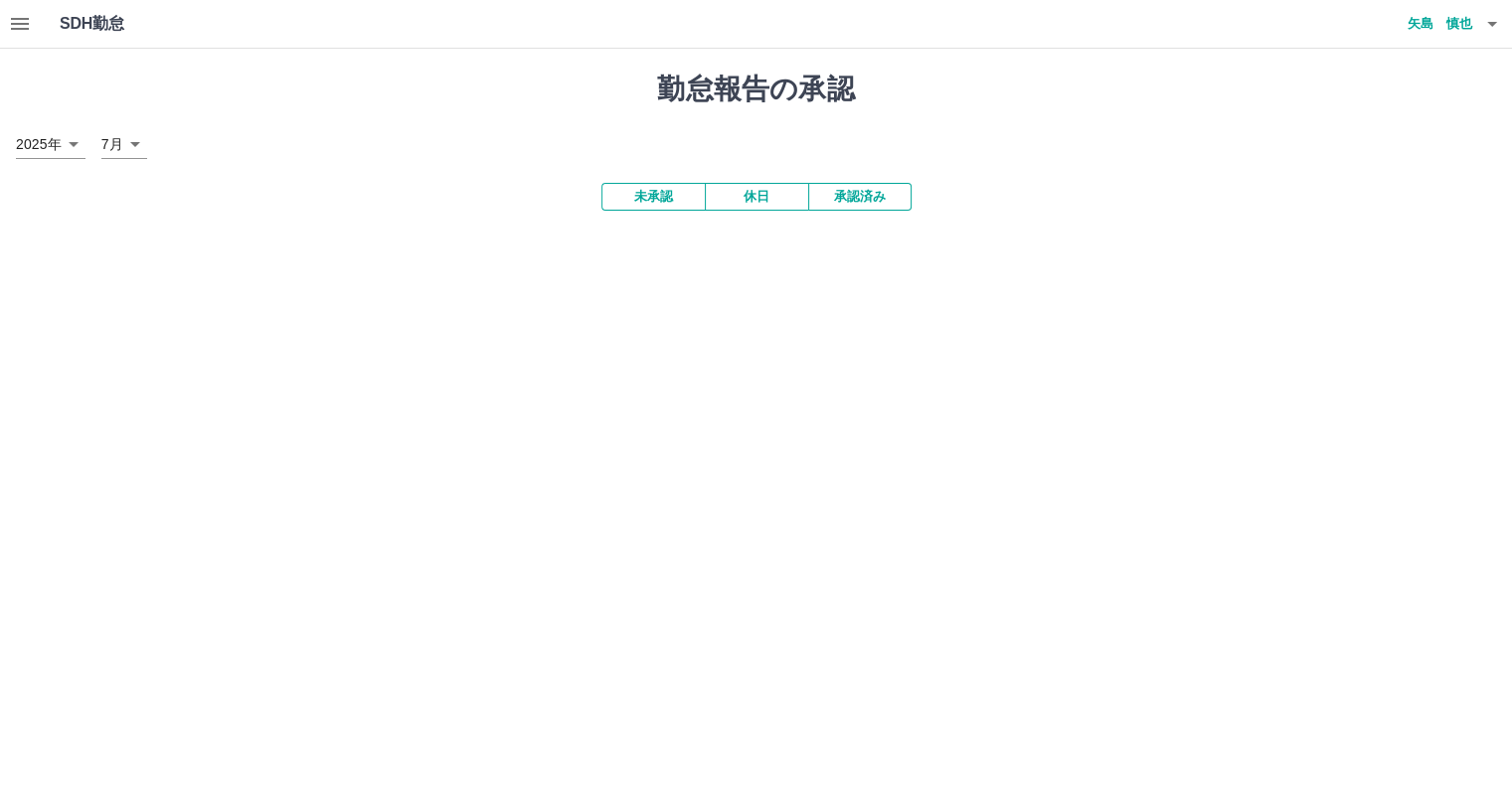 scroll, scrollTop: 0, scrollLeft: 0, axis: both 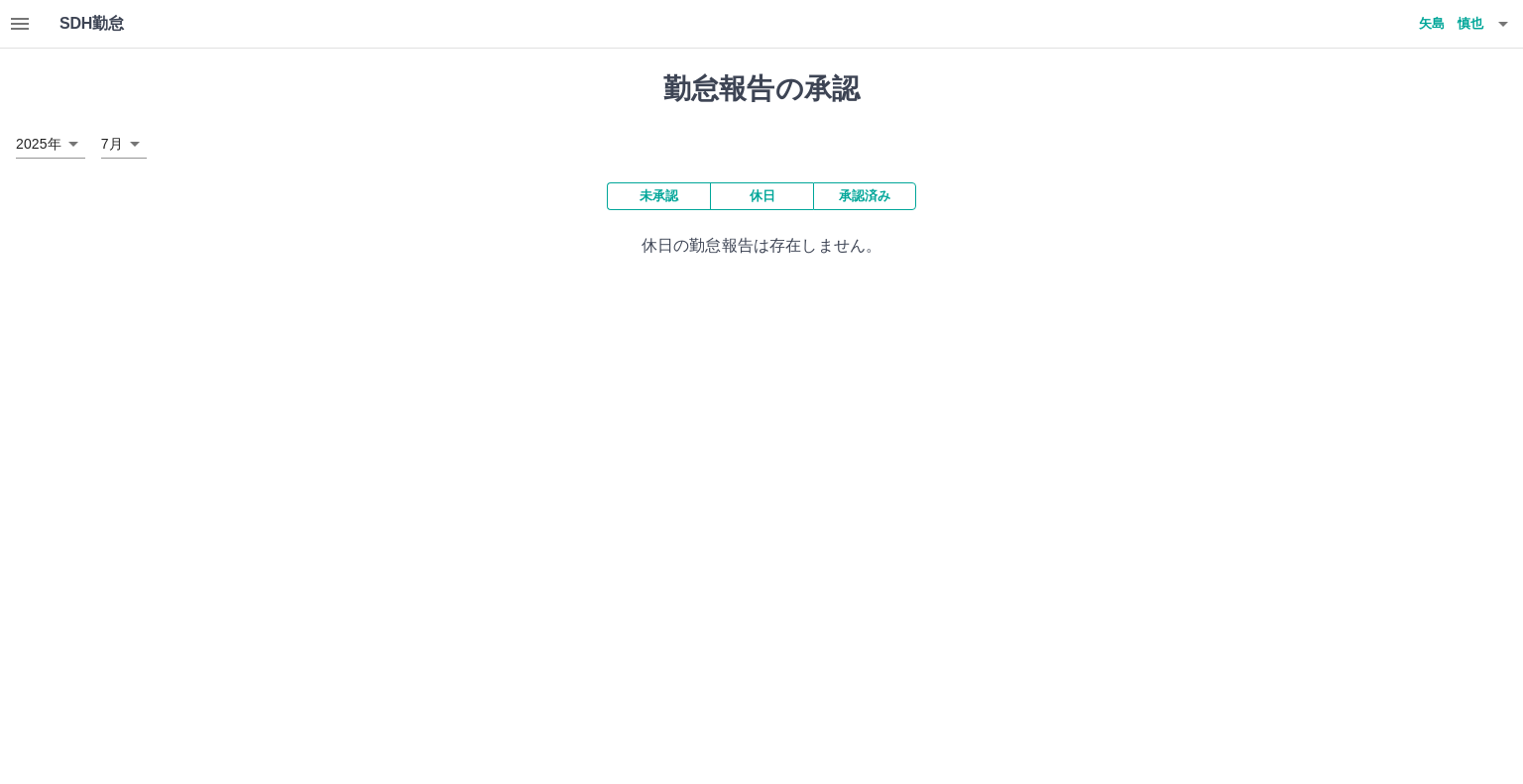 click on "SDH勤怠 矢島　慎也 勤怠報告の承認 2025年 **** 7月 * 未承認 休日 承認済み 休日の勤怠報告は存在しません。 SDH勤怠" at bounding box center (762, 141) 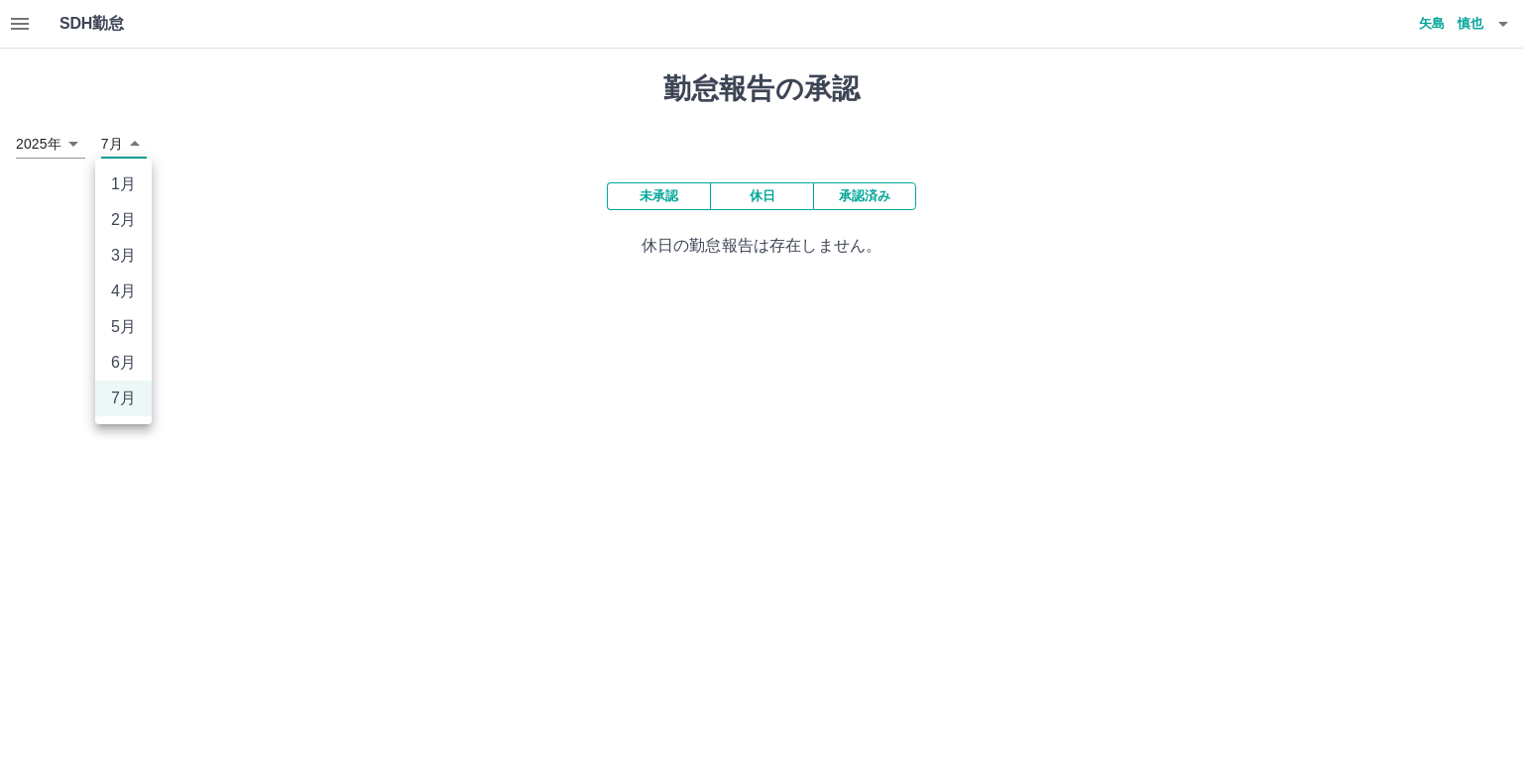 click on "6月" at bounding box center [123, 363] 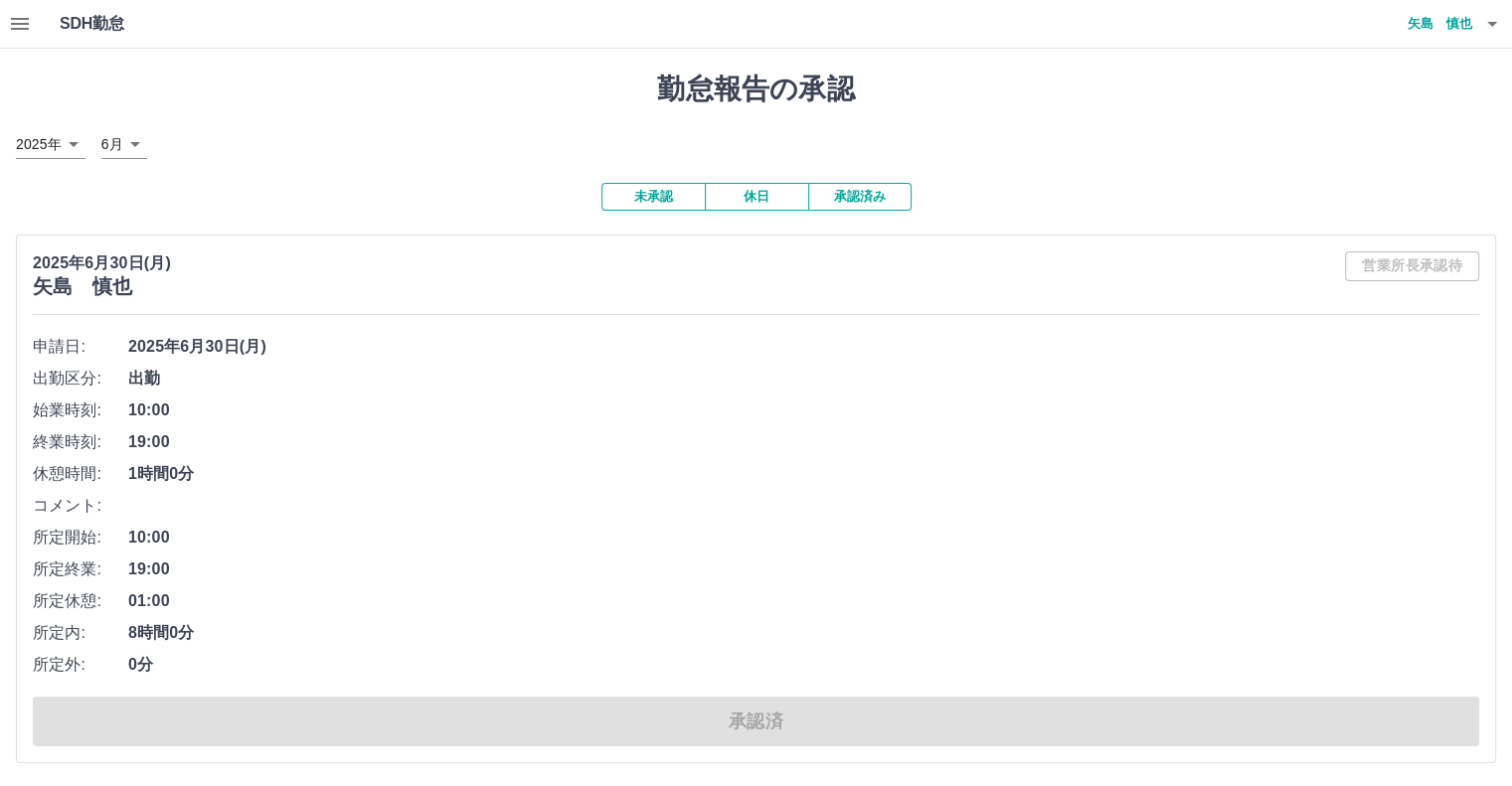 click on "未承認" at bounding box center (653, 197) 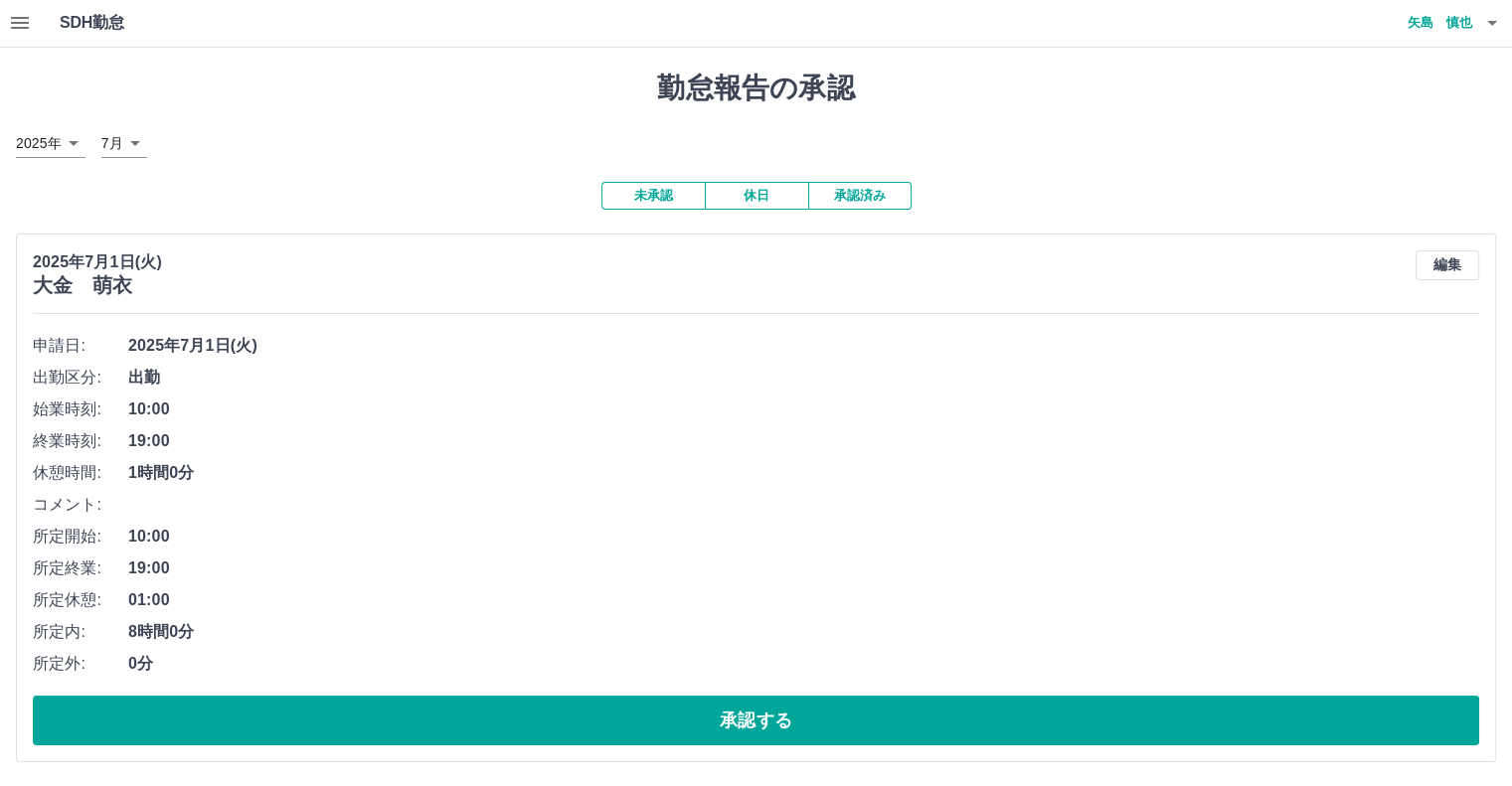 scroll, scrollTop: 0, scrollLeft: 0, axis: both 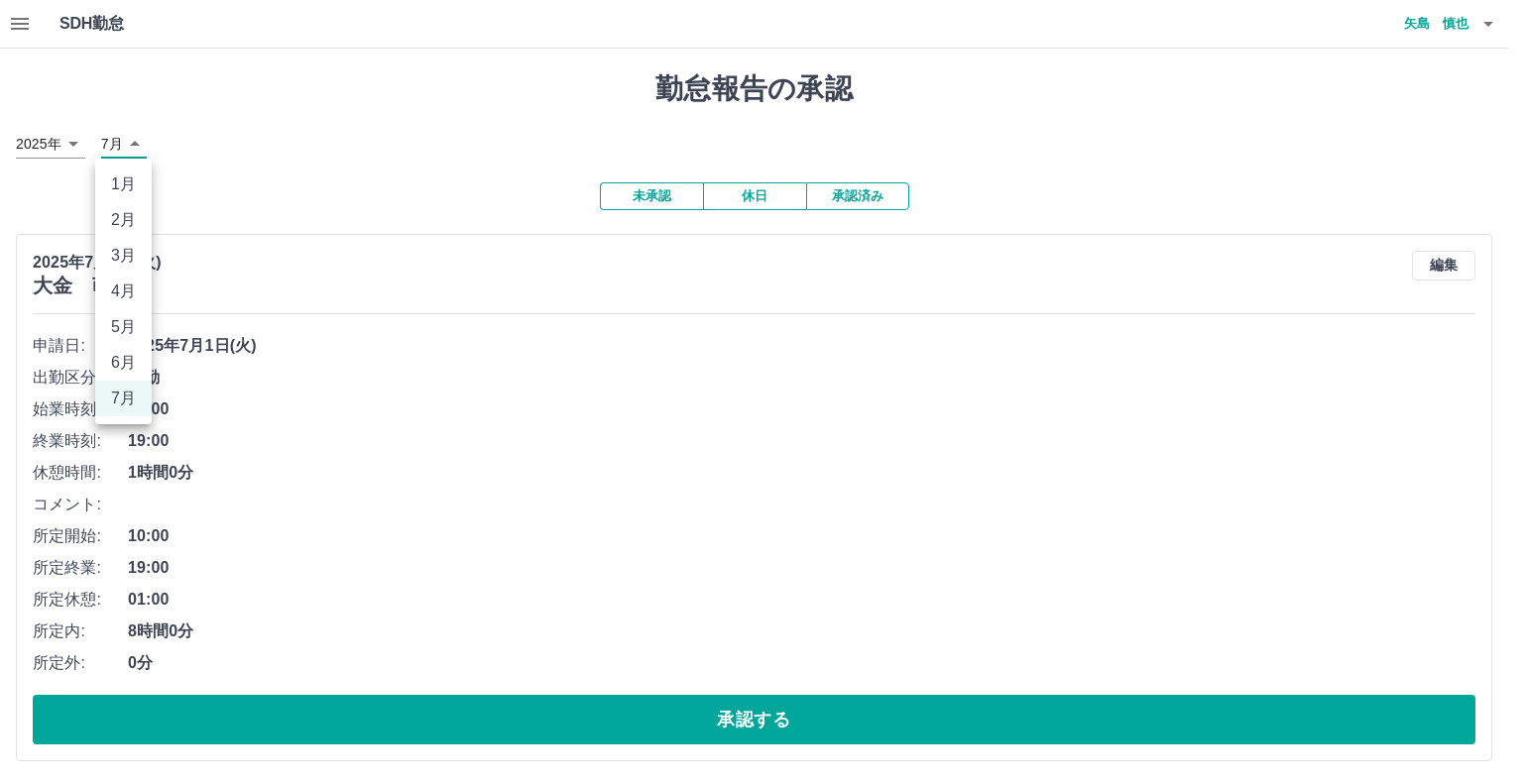 click on "SDH勤怠 矢島　慎也 勤怠報告の承認 2025年 **** 7月 * 未承認 休日 承認済み 2025年7月1日(火) 大金　萌衣 編集 申請日: 2025年7月1日(火) 出勤区分: 出勤 始業時刻: 10:00 終業時刻: 19:00 休憩時間: 1時間0分 コメント: 所定開始: 10:00 所定終業: 19:00 所定休憩: 01:00 所定内: 8時間0分 所定外: 0分 承認する SDH勤怠 1月 2月 3月 4月 5月 6月 7月" at bounding box center (762, 392) 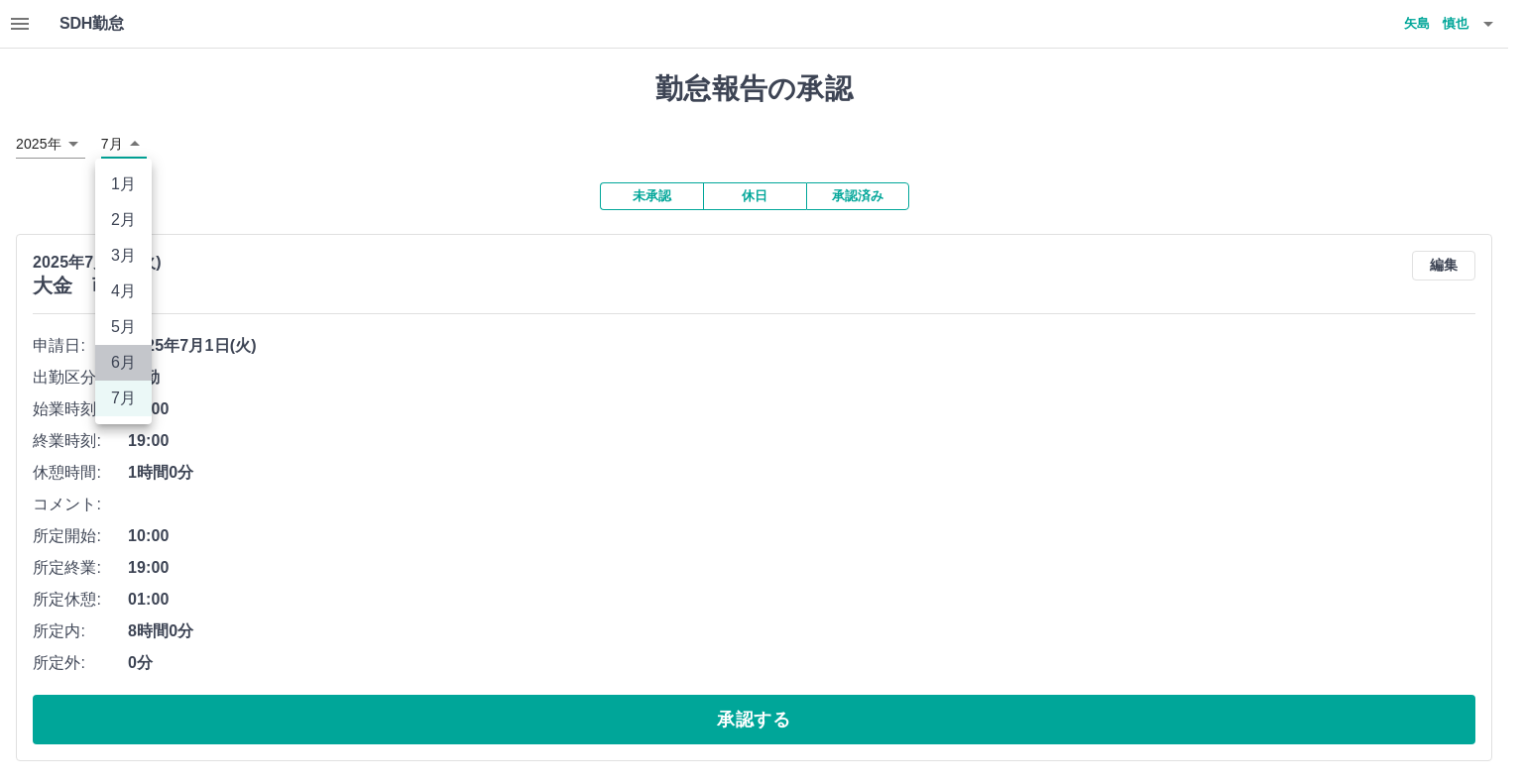 drag, startPoint x: 121, startPoint y: 361, endPoint x: 167, endPoint y: 344, distance: 49.0408 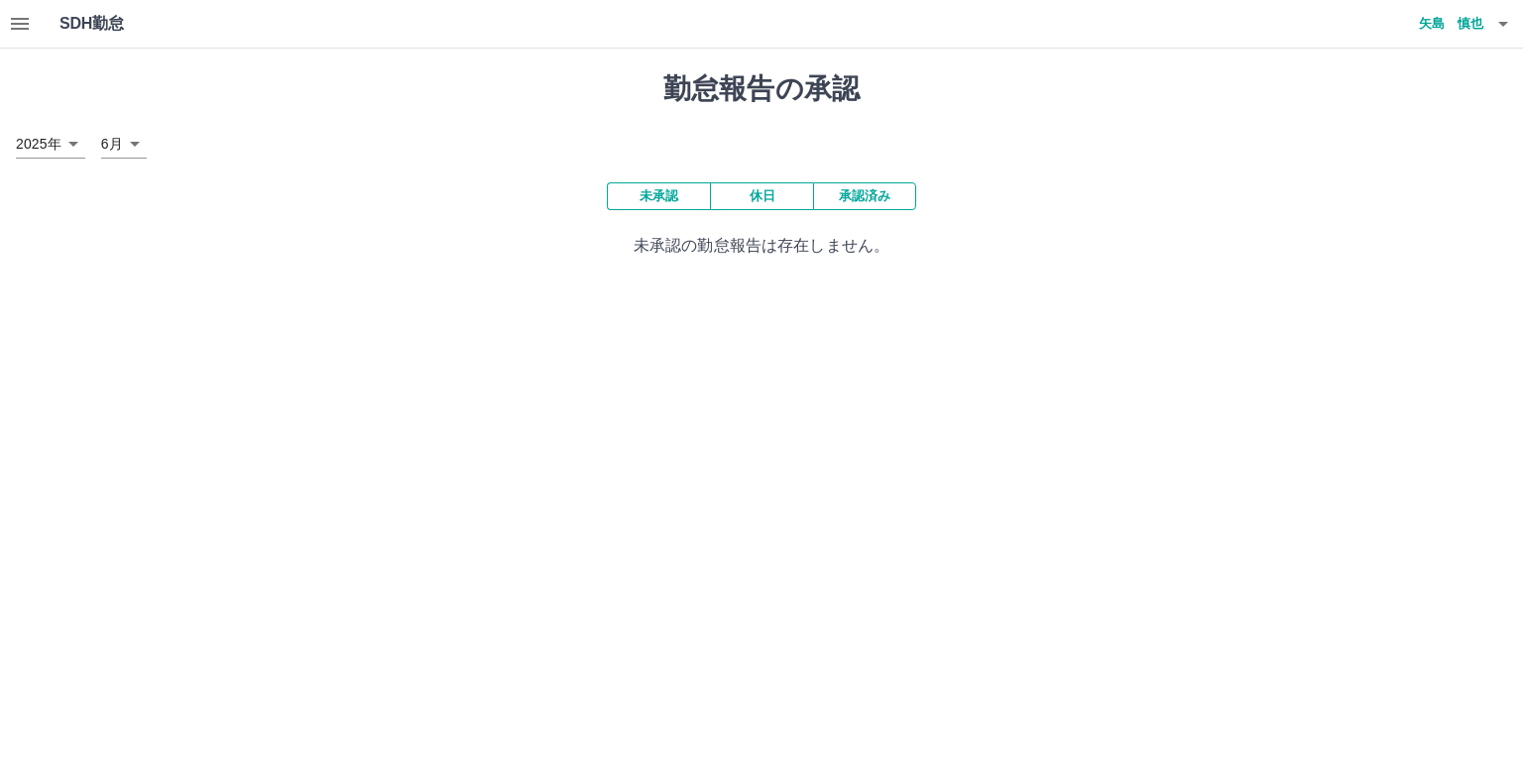 click on "承認済み" at bounding box center (865, 196) 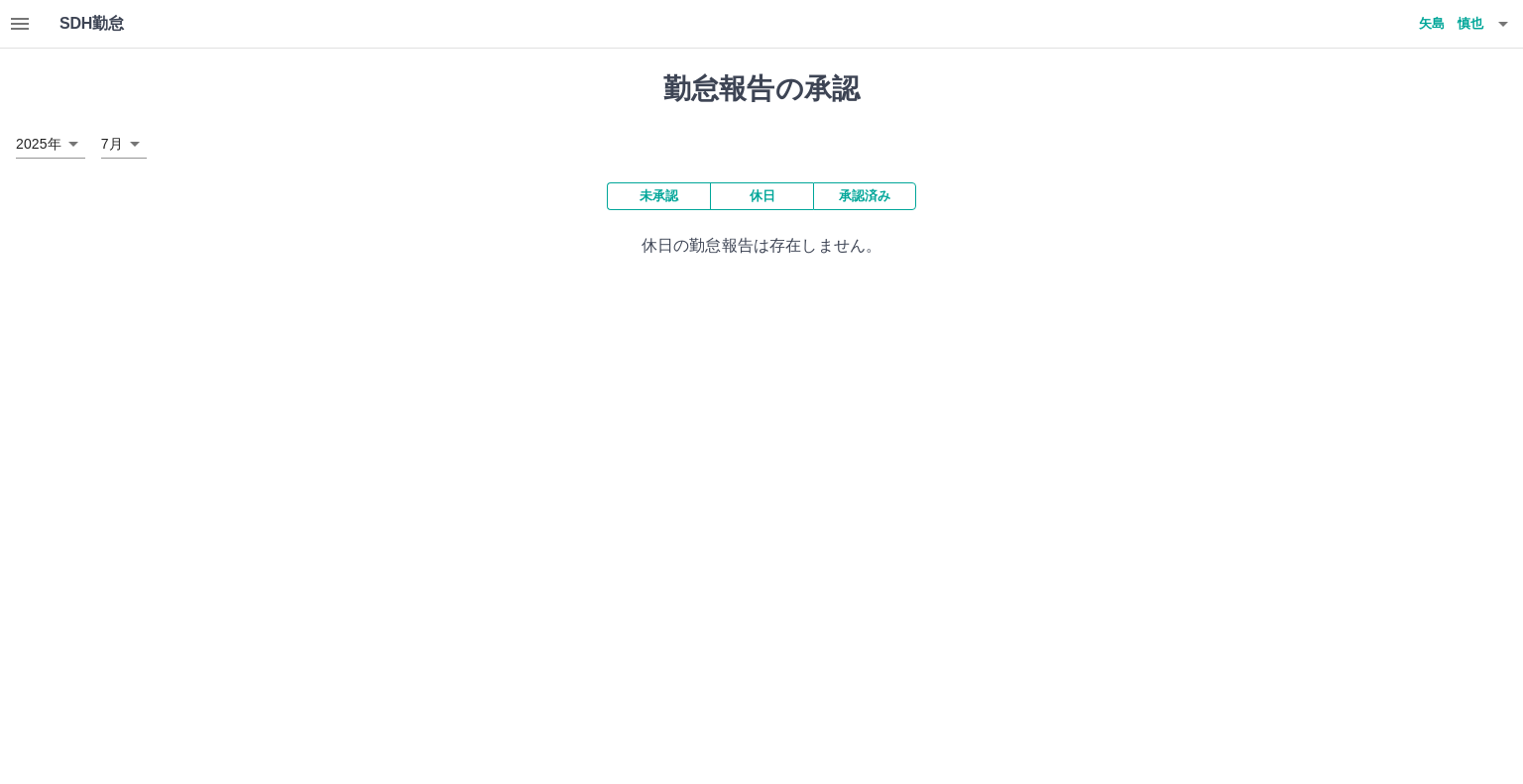 click on "SDH勤怠 矢島　慎也 勤怠報告の承認 2025年 **** 7月 * 未承認 休日 承認済み 休日の勤怠報告は存在しません。 SDH勤怠" at bounding box center [762, 141] 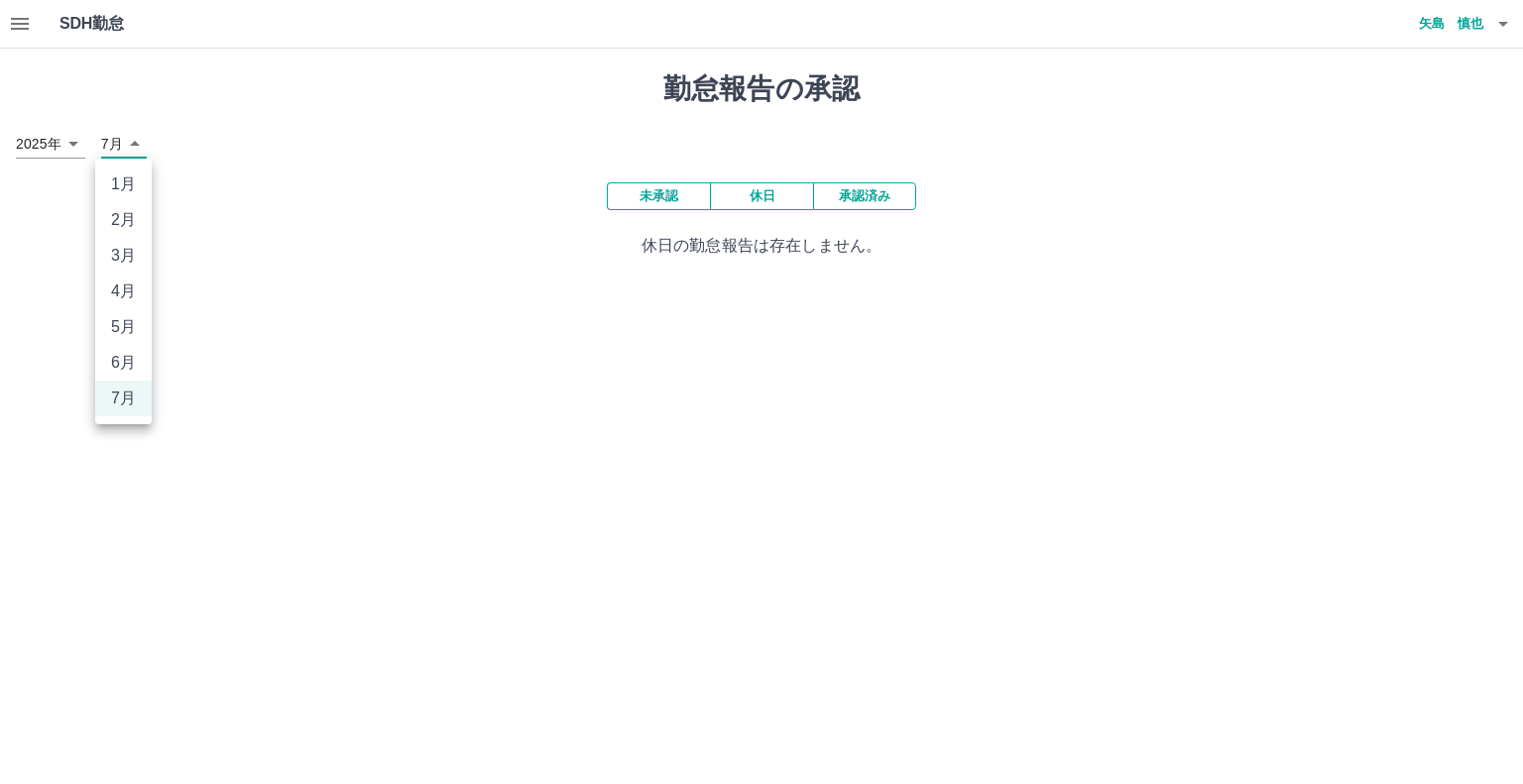 drag, startPoint x: 120, startPoint y: 362, endPoint x: 143, endPoint y: 365, distance: 23.194827 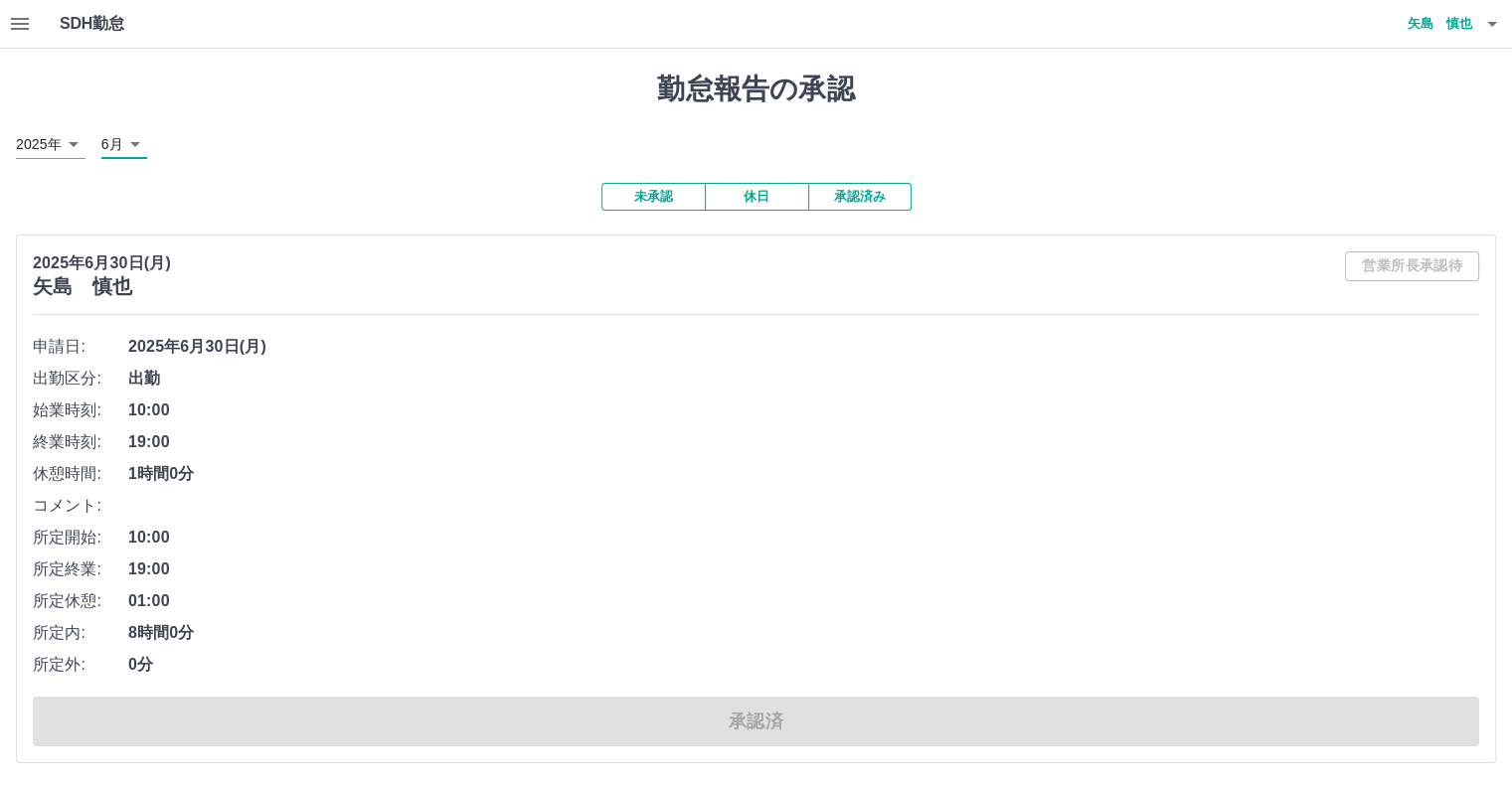 click on "SDH勤怠 矢島　慎也 勤怠報告の承認 2025年 **** 6月 * 未承認 休日 承認済み 2025年6月30日(月) 矢島　慎也 営業所長承認待 申請日: 2025年6月30日(月) 出勤区分: 出勤 始業時刻: 10:00 終業時刻: 19:00 休憩時間: 1時間0分 コメント: 所定開始: 10:00 所定終業: 19:00 所定休憩: 01:00 所定内: 8時間0分 所定外: 0分 承認済 2025年6月30日(月) 千葉　孝記 営業所長承認待 申請日: 2025年6月30日(月) 出勤区分: 休日 承認済 2025年6月30日(月) 大金　萌衣 営業所長承認待 申請日: 2025年6月30日(月) 出勤区分: 出勤 始業時刻: 10:00 終業時刻: 19:00 休憩時間: 1時間0分 コメント: 10:00 19:00" at bounding box center (756, 5061) 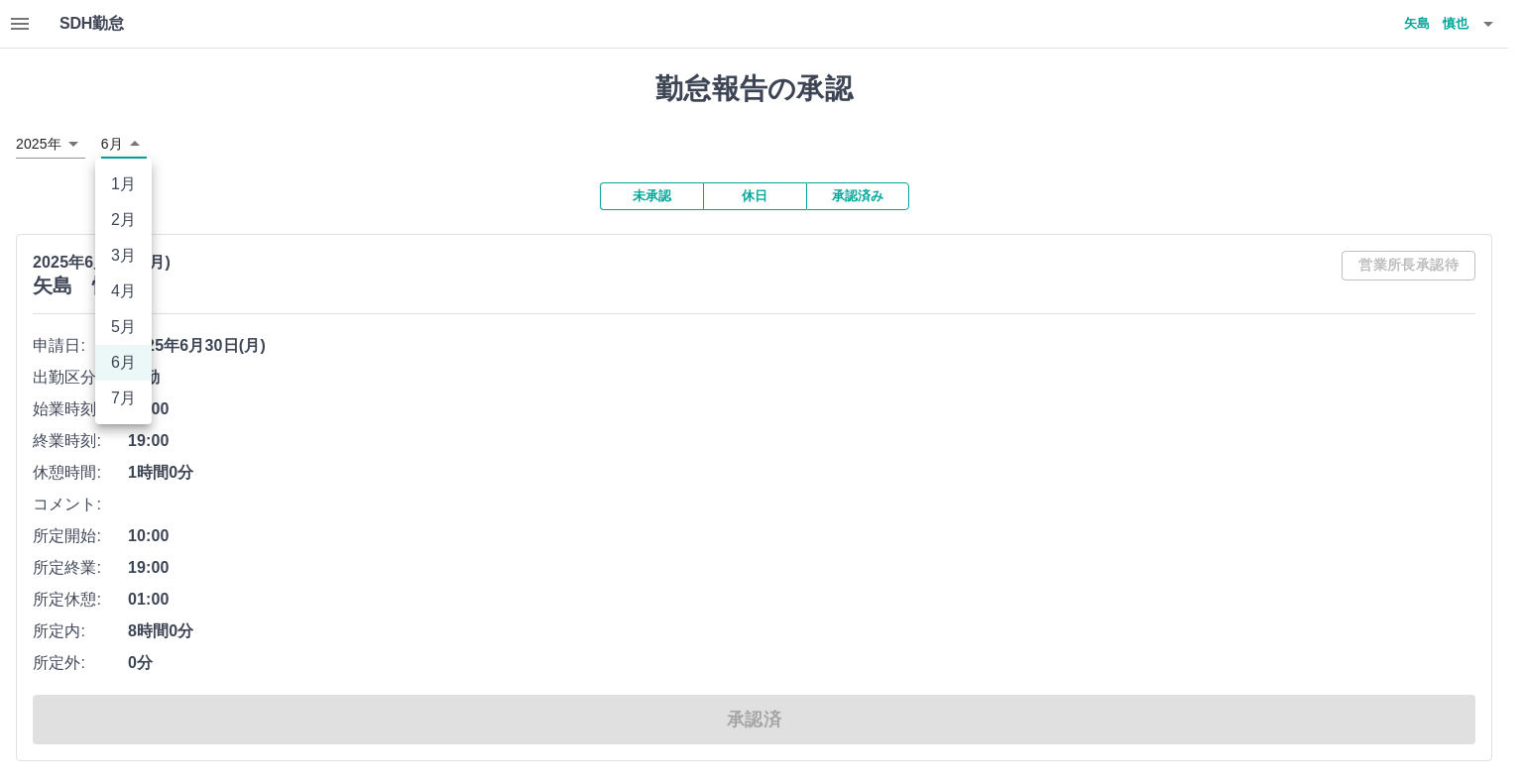 click at bounding box center (762, 392) 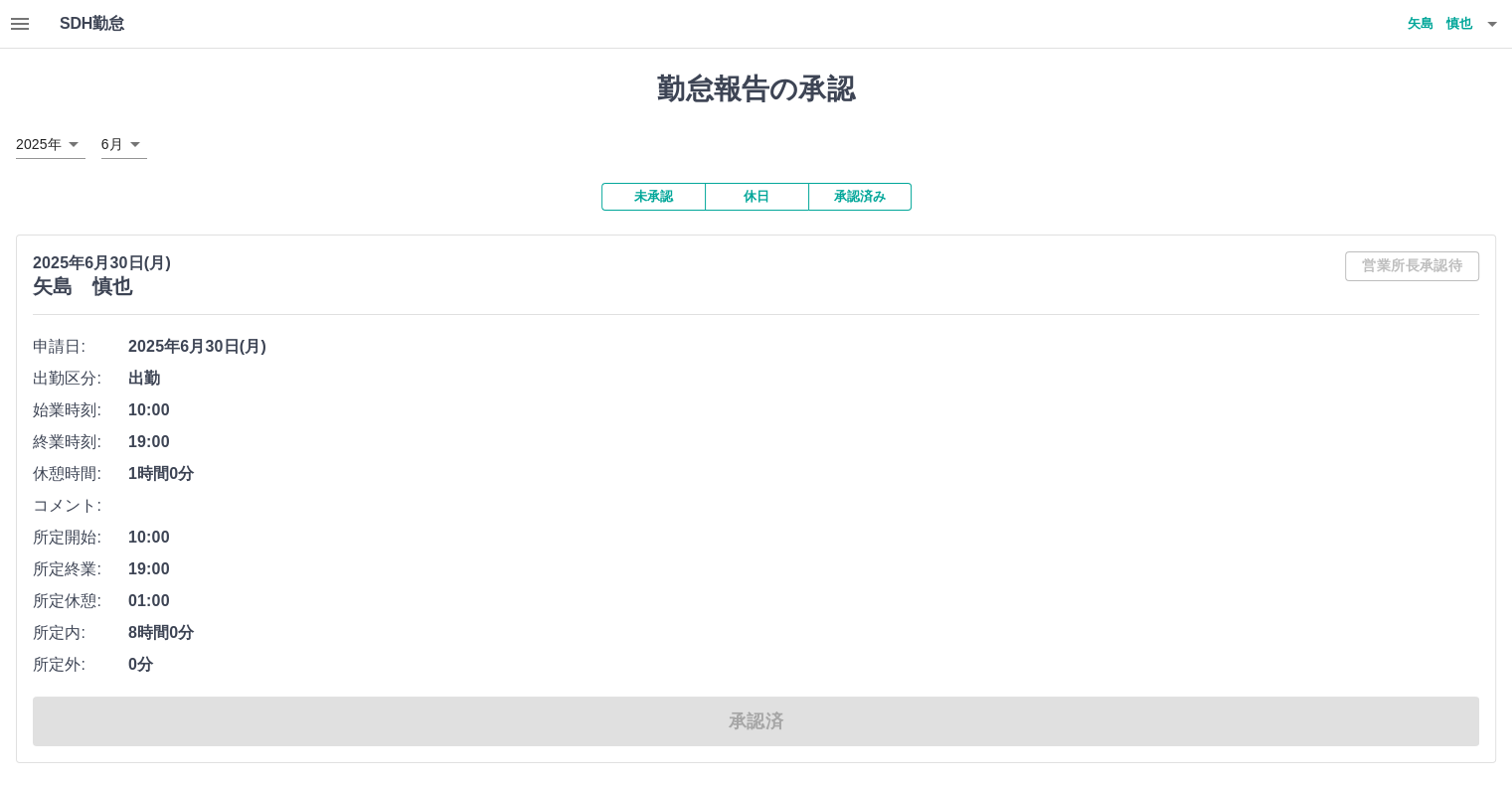 click on "未承認" at bounding box center [653, 197] 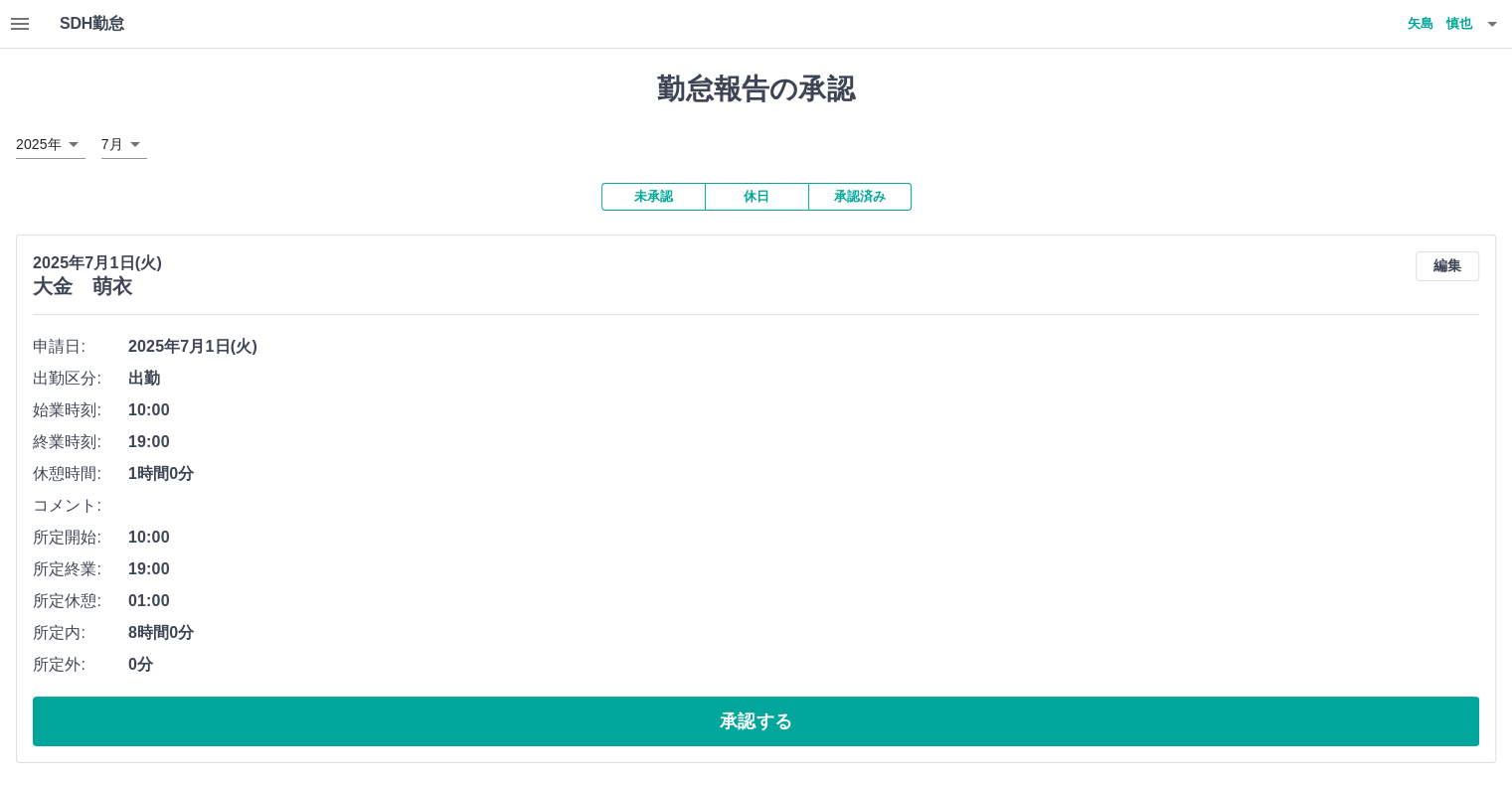 click on "SDH勤怠 矢島　慎也 勤怠報告の承認 2025年 **** 7月 * 未承認 休日 承認済み 2025年7月1日(火) 大金　萌衣 編集 申請日: 2025年7月1日(火) 出勤区分: 出勤 始業時刻: 10:00 終業時刻: 19:00 休憩時間: 1時間0分 コメント: 所定開始: 10:00 所定終業: 19:00 所定休憩: 01:00 所定内: 8時間0分 所定外: 0分 承認する SDH勤怠" at bounding box center (756, 393) 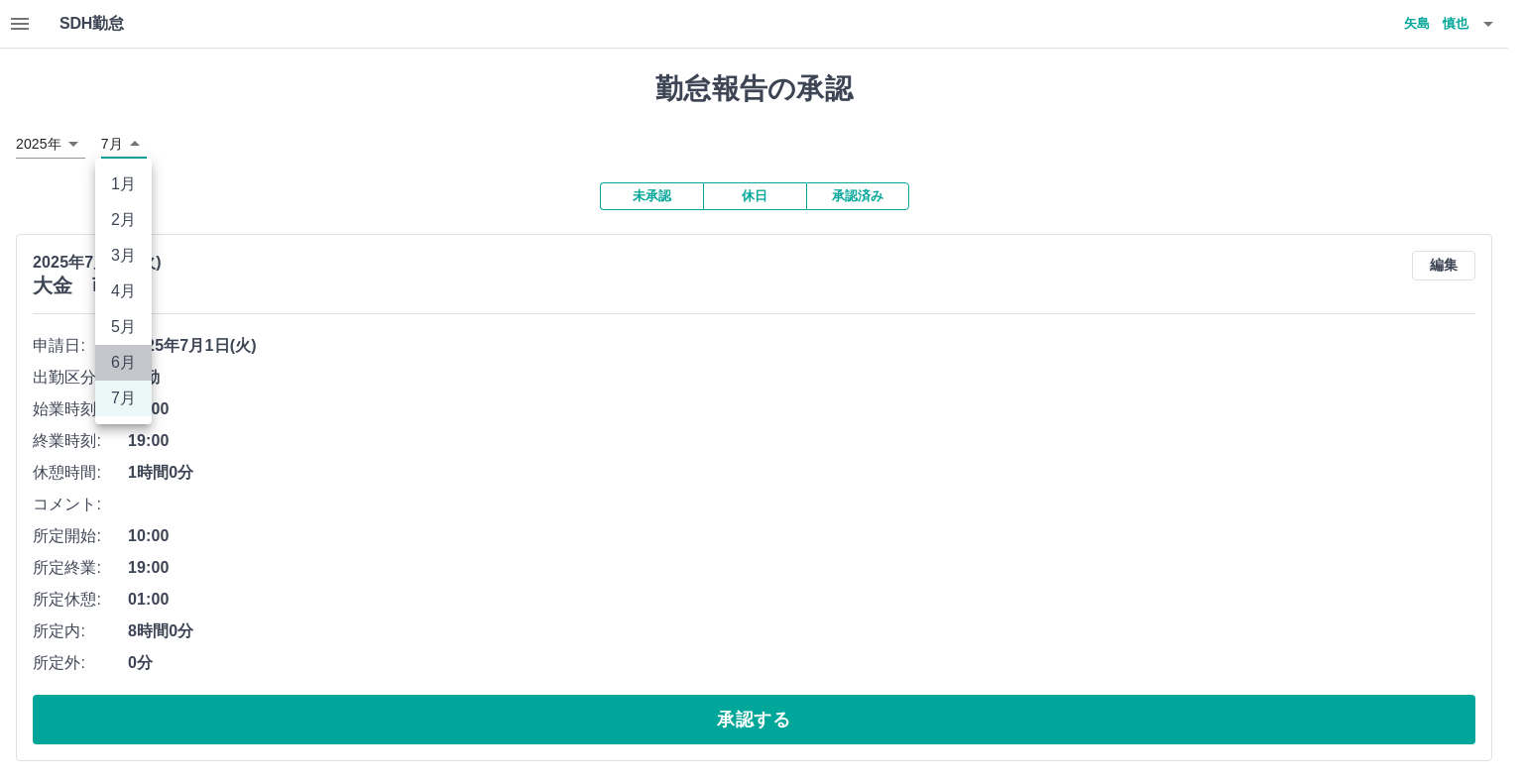 click on "6月" at bounding box center (123, 363) 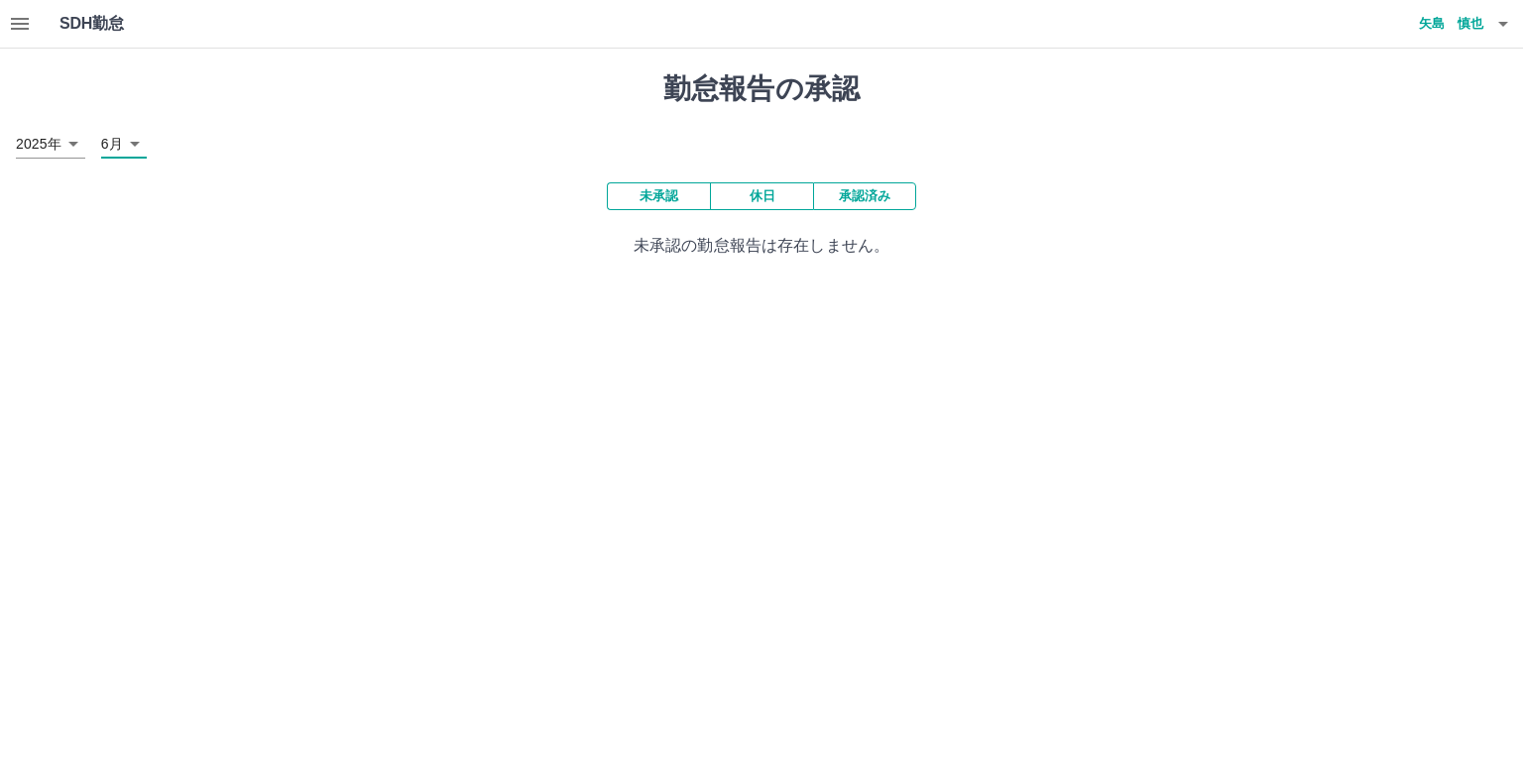 click on "承認済み" at bounding box center [865, 196] 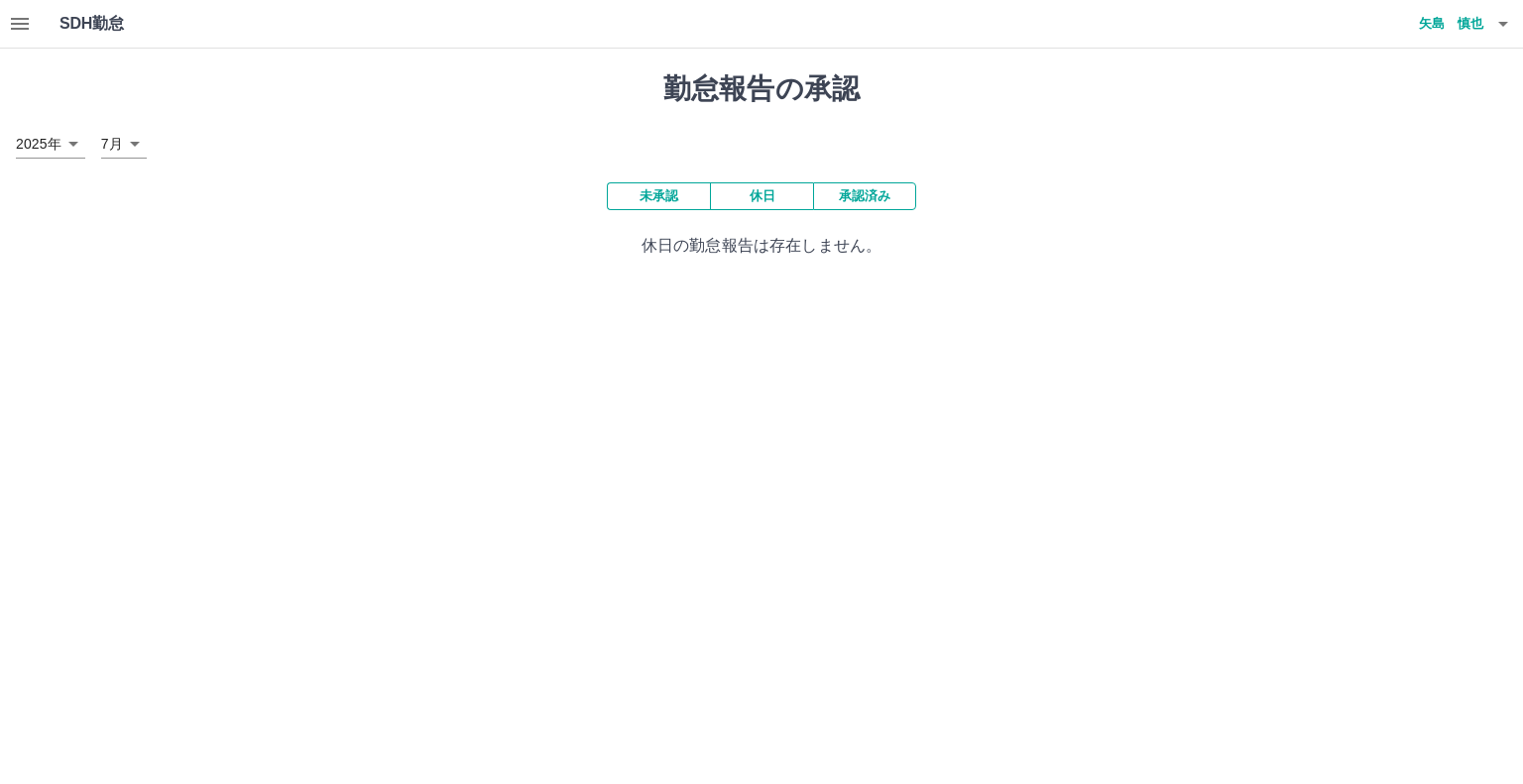 click on "SDH勤怠 矢島　慎也 勤怠報告の承認 2025年 **** 7月 * 未承認 休日 承認済み 休日の勤怠報告は存在しません。 SDH勤怠" at bounding box center [762, 141] 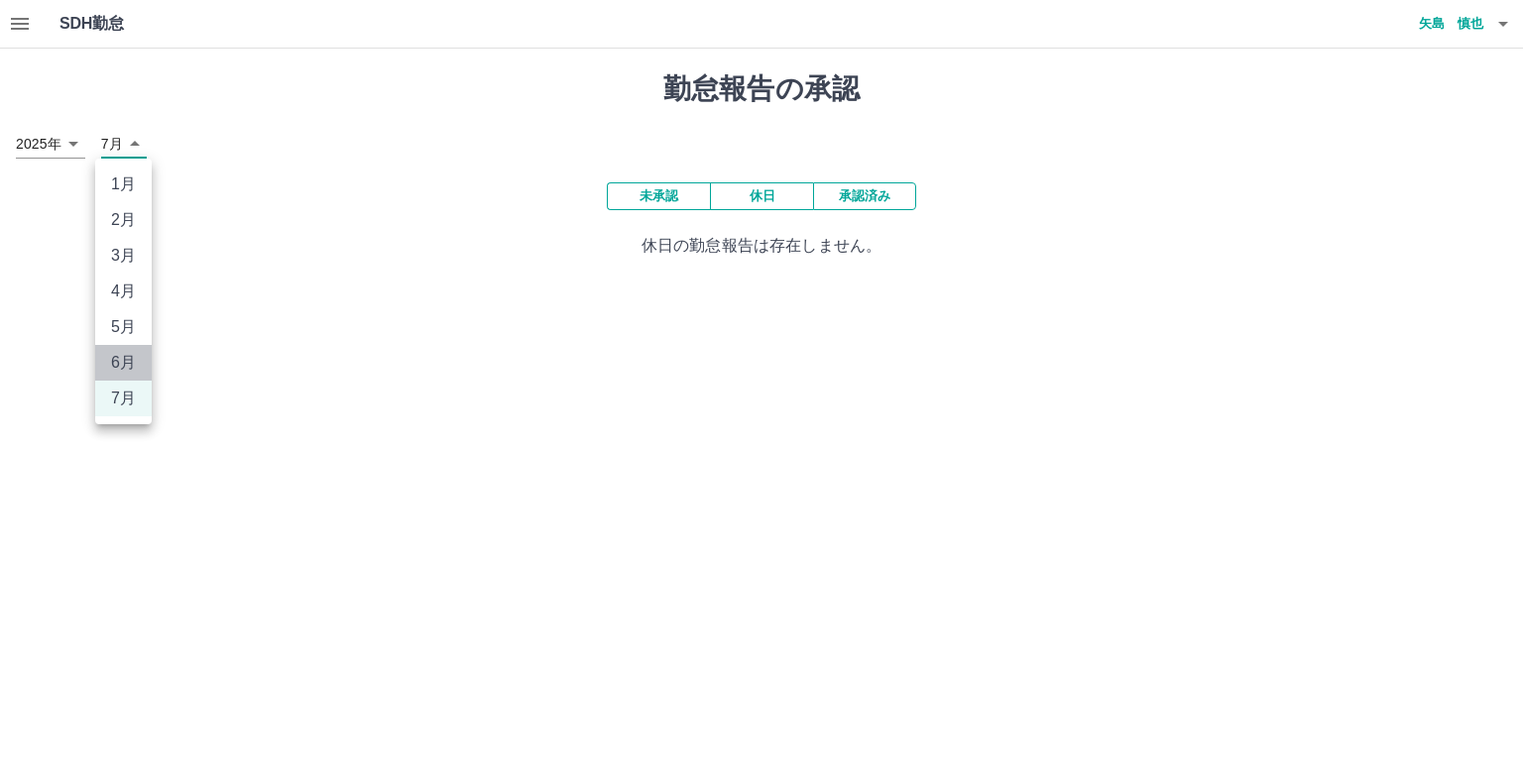 click on "6月" at bounding box center (123, 363) 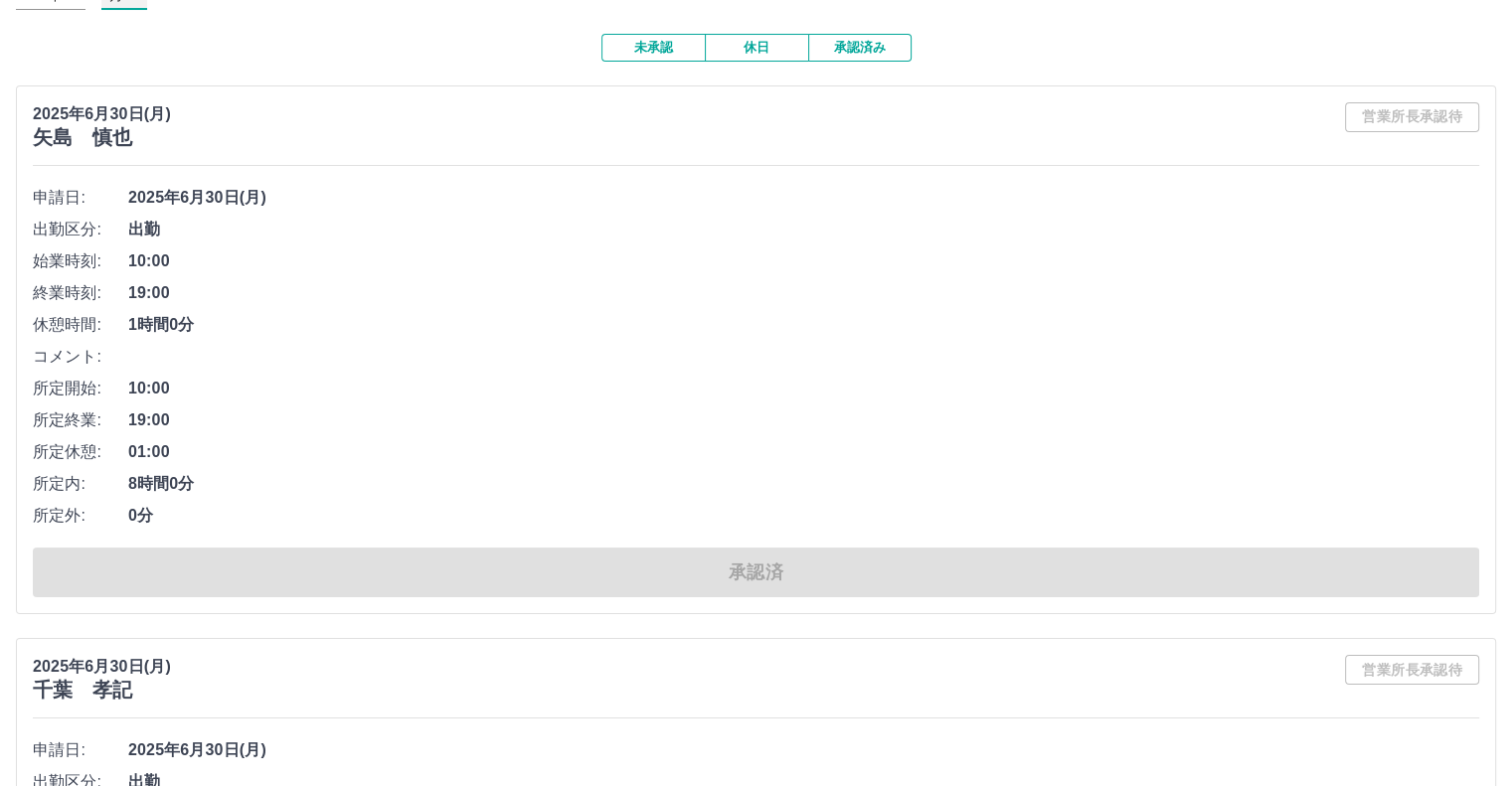 scroll, scrollTop: 99, scrollLeft: 0, axis: vertical 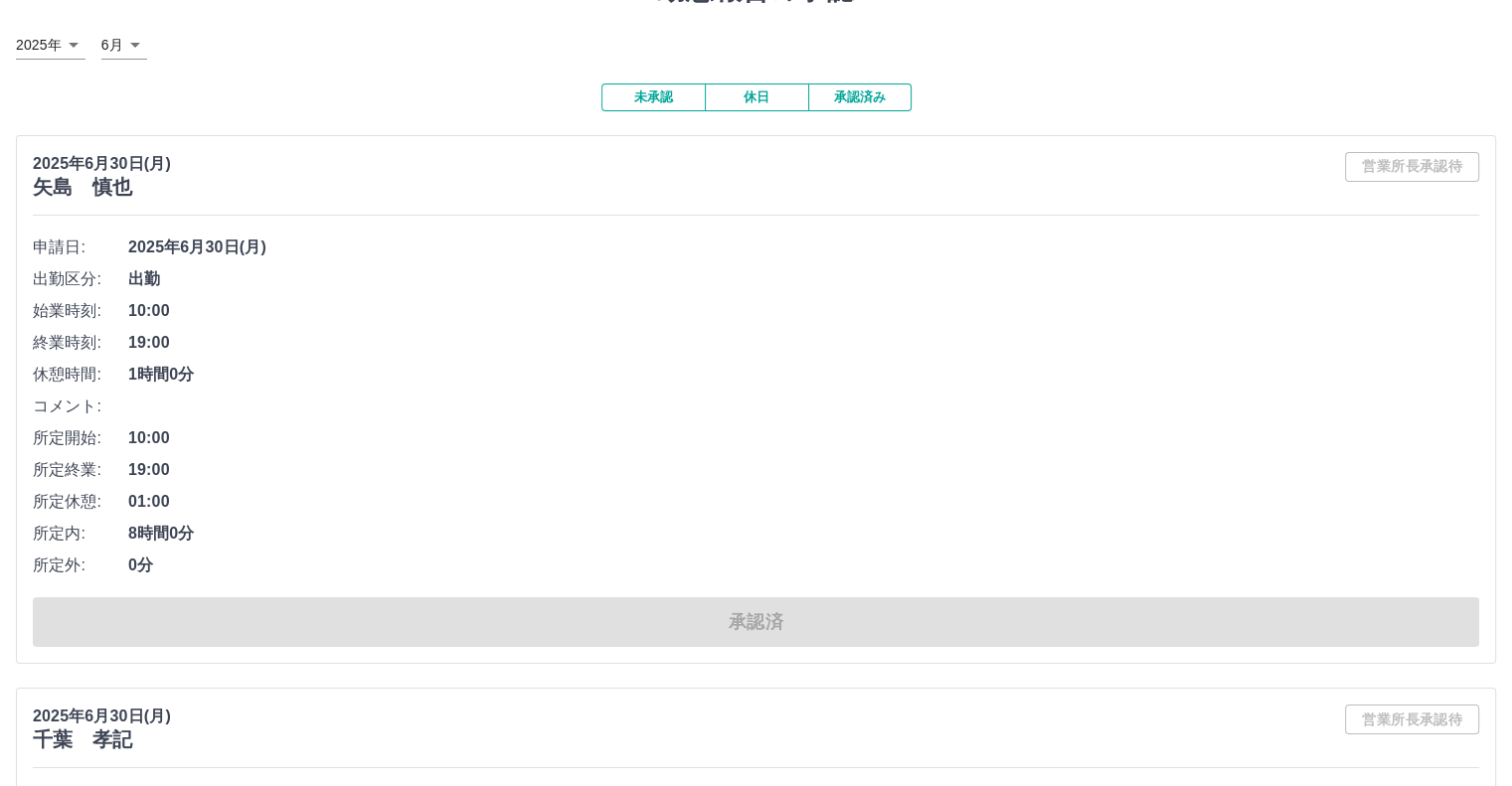 click on "未承認" at bounding box center [653, 97] 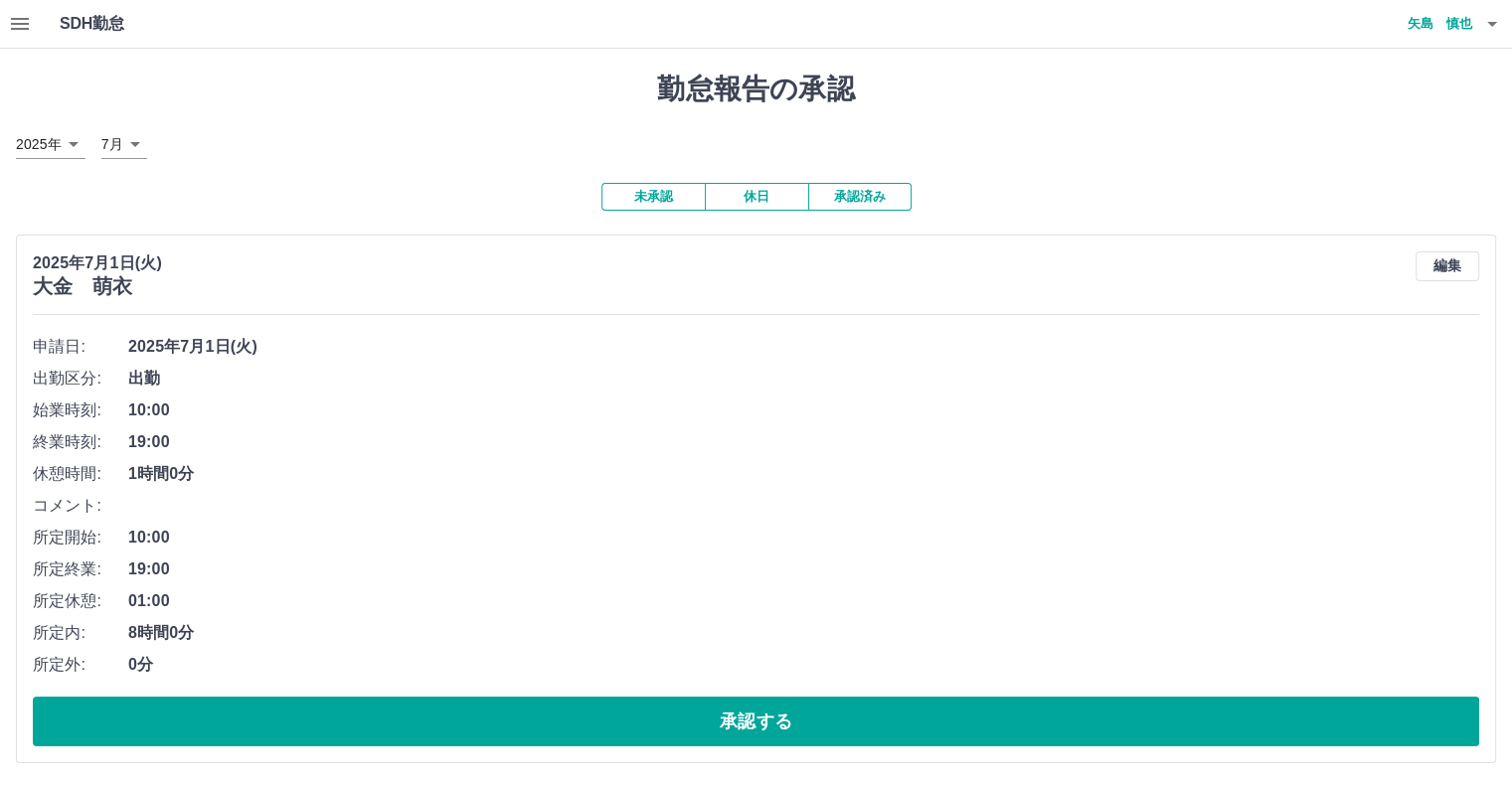 scroll, scrollTop: 1, scrollLeft: 0, axis: vertical 